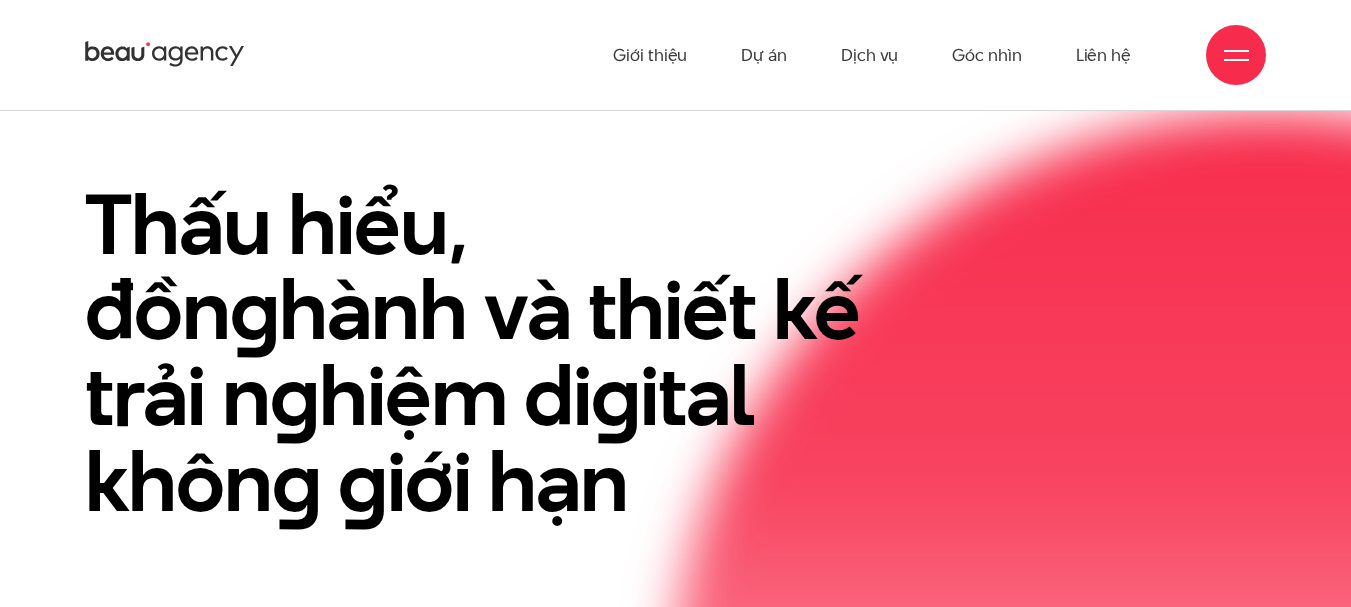 scroll, scrollTop: 0, scrollLeft: 0, axis: both 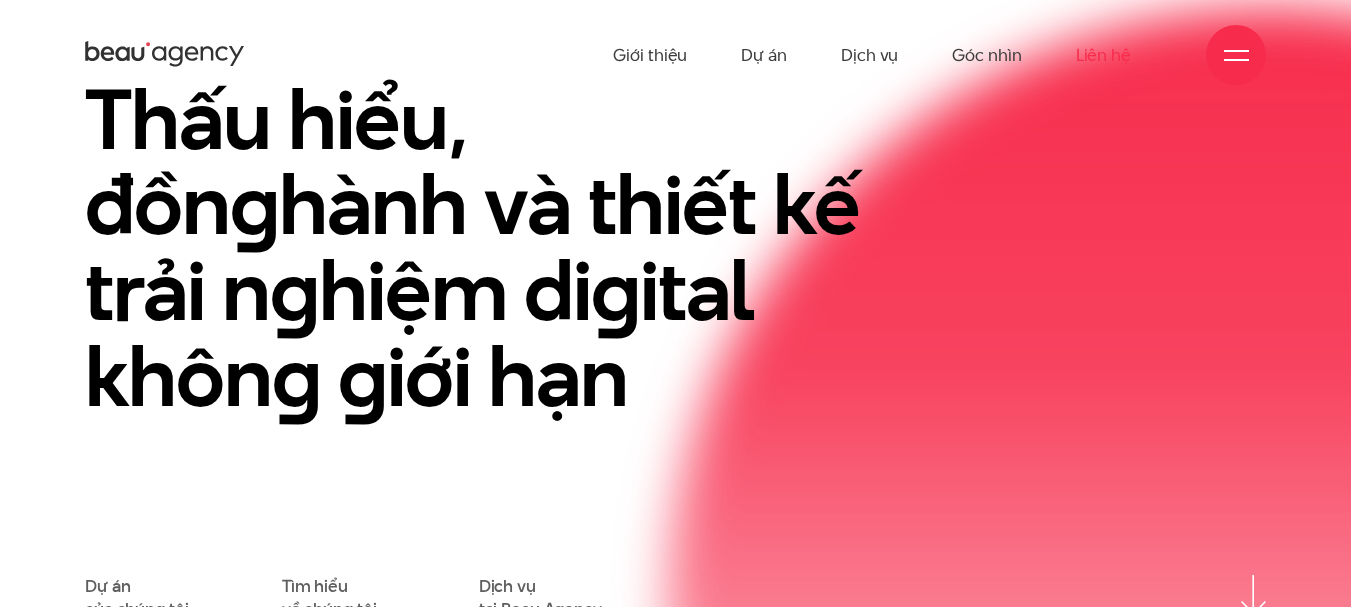 click on "Liên hệ" at bounding box center [1103, 55] 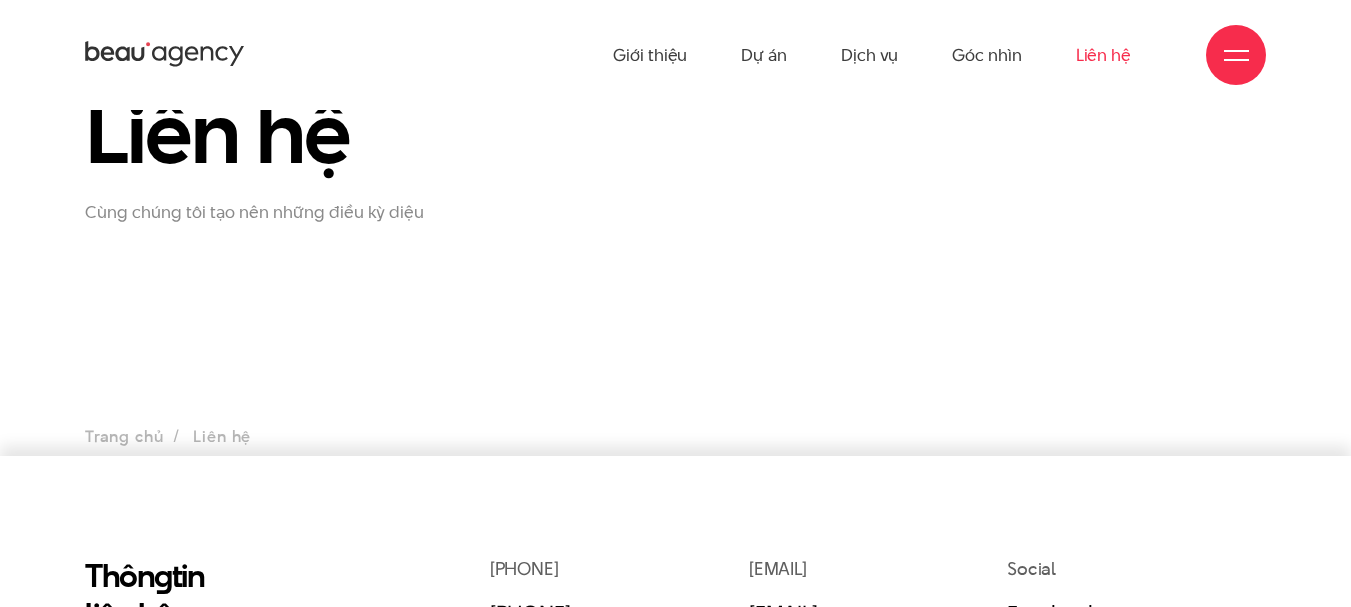 scroll, scrollTop: 0, scrollLeft: 0, axis: both 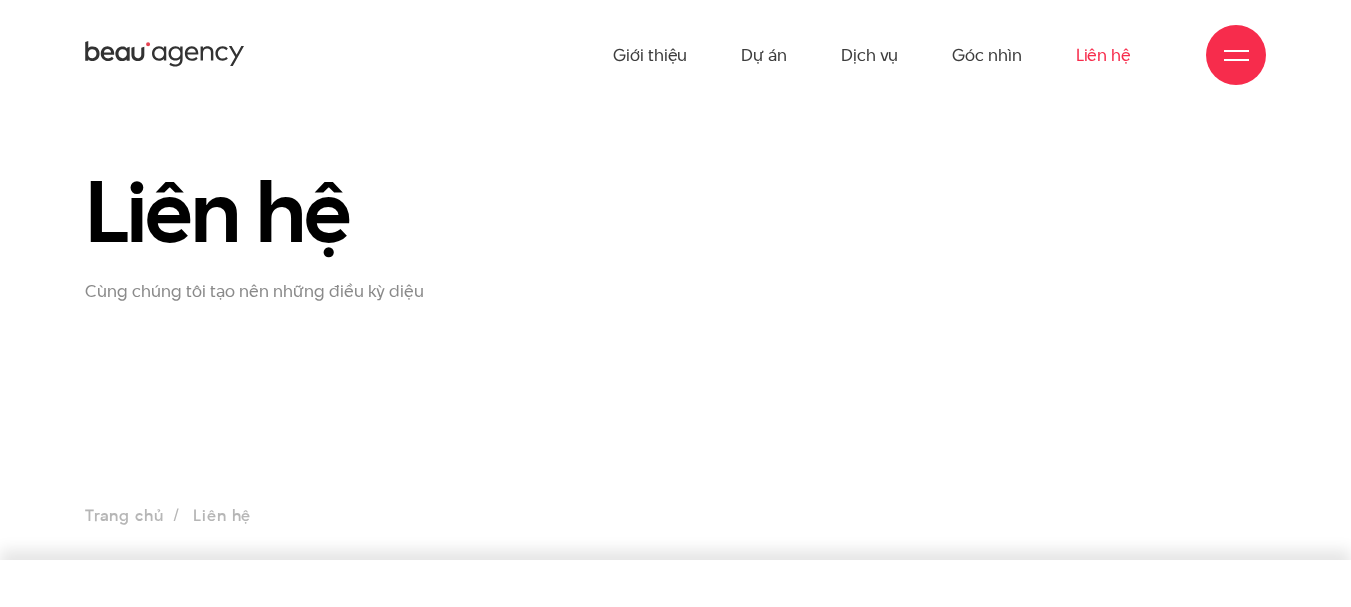 click on "Liên hệ
Cùng chúng tôi tạo nên những điều kỳ diệu
Trang chủ
Liên hệ" at bounding box center (675, 335) 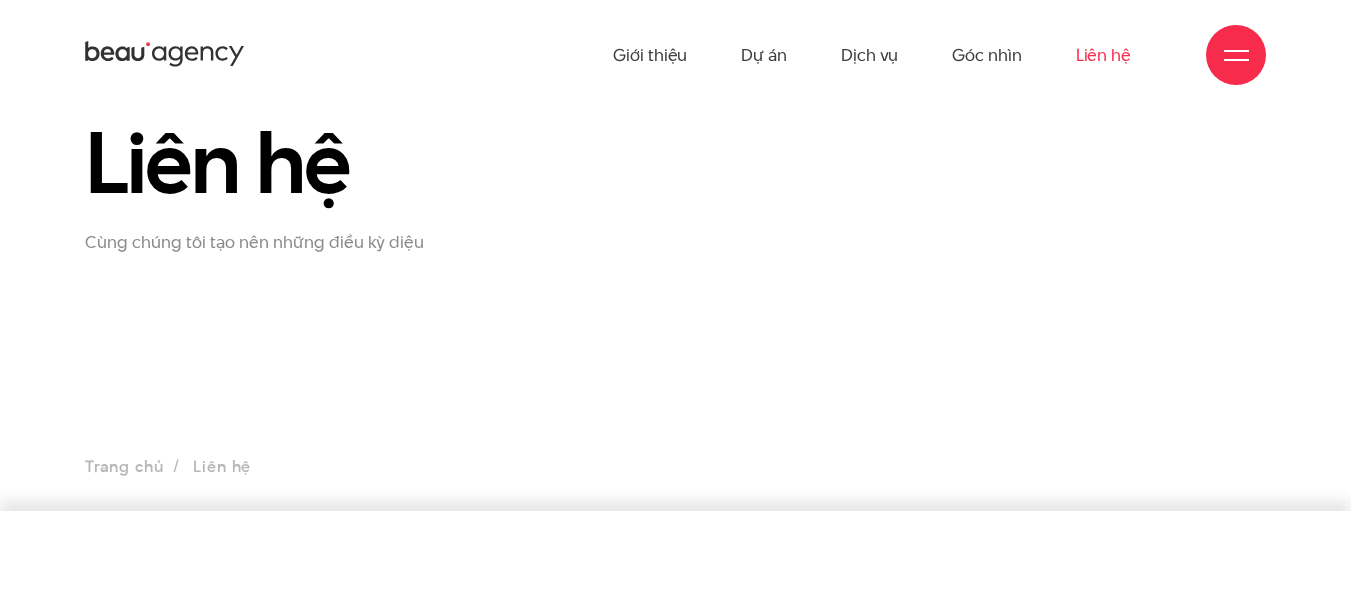 scroll, scrollTop: 500, scrollLeft: 0, axis: vertical 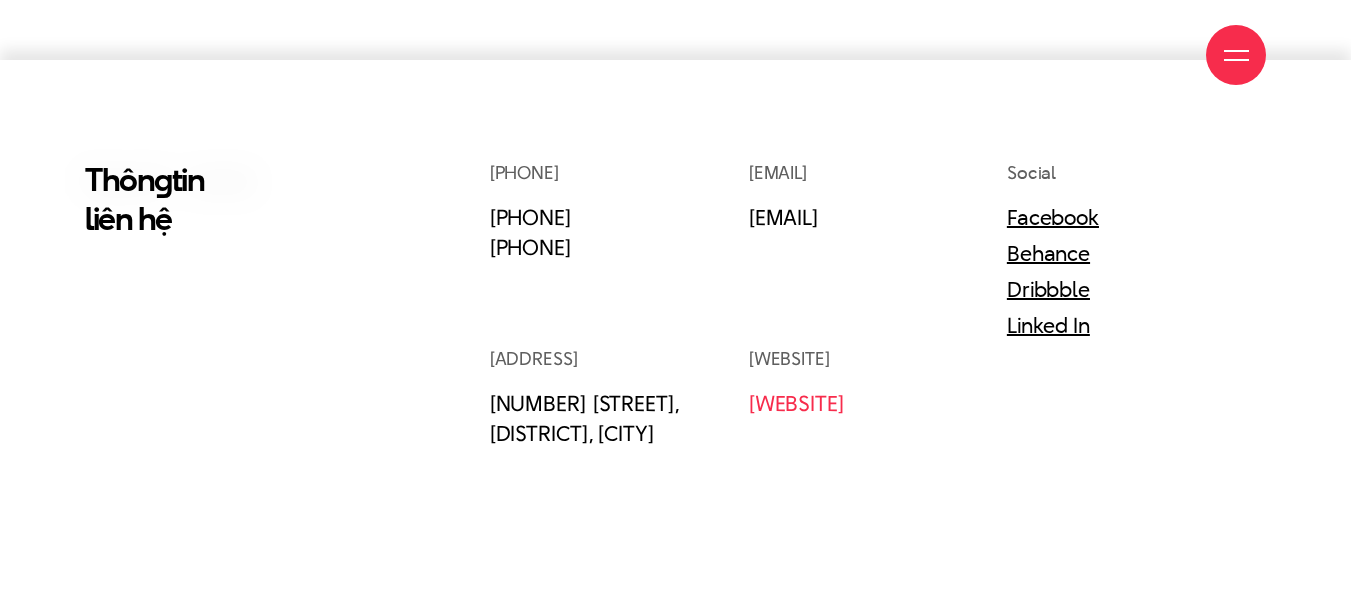 click on "[EMAIL]" at bounding box center (796, 403) 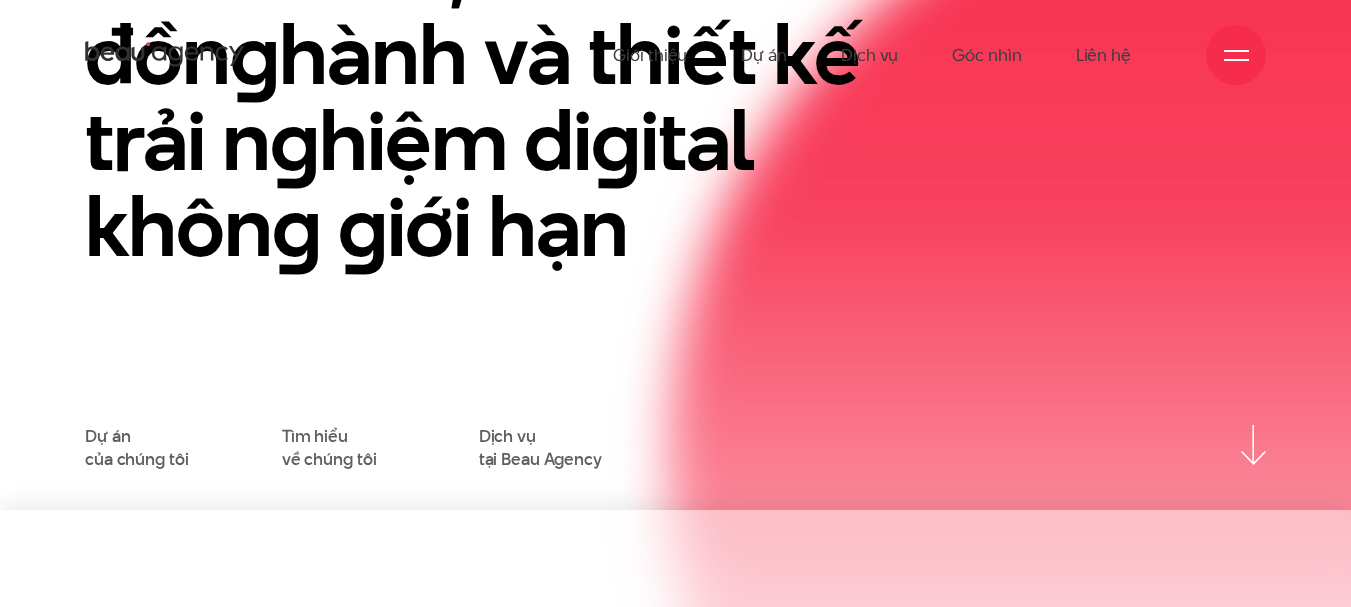 scroll, scrollTop: 0, scrollLeft: 0, axis: both 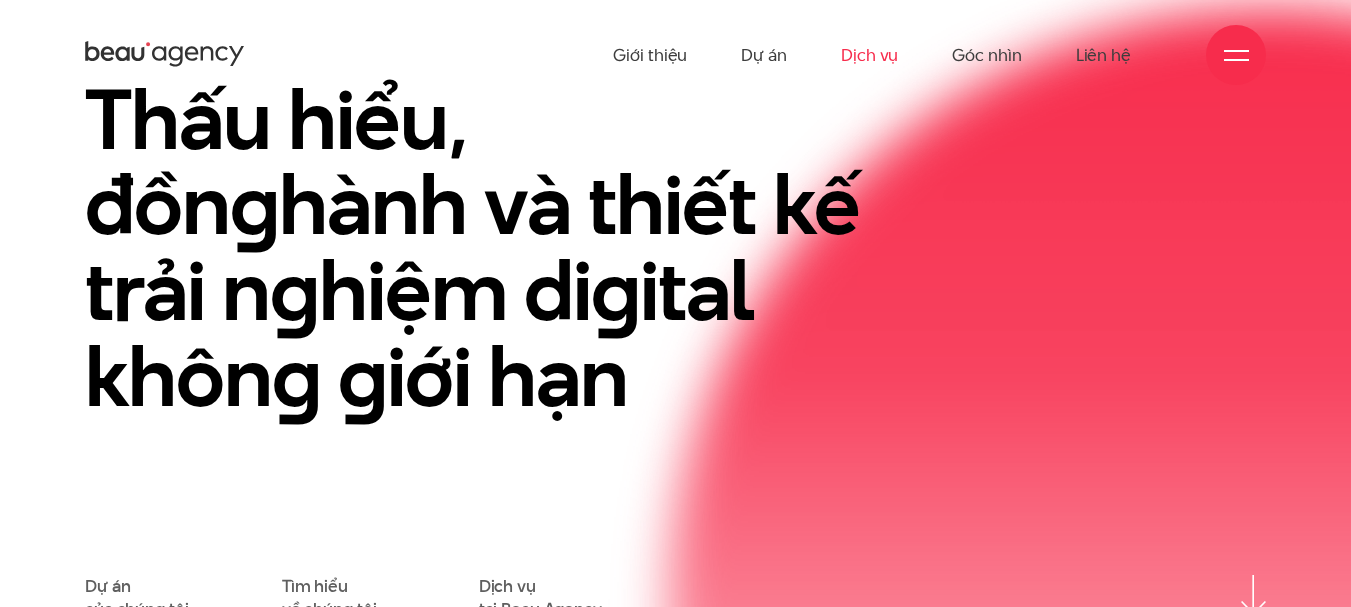 click on "Dịch vụ" at bounding box center [869, 55] 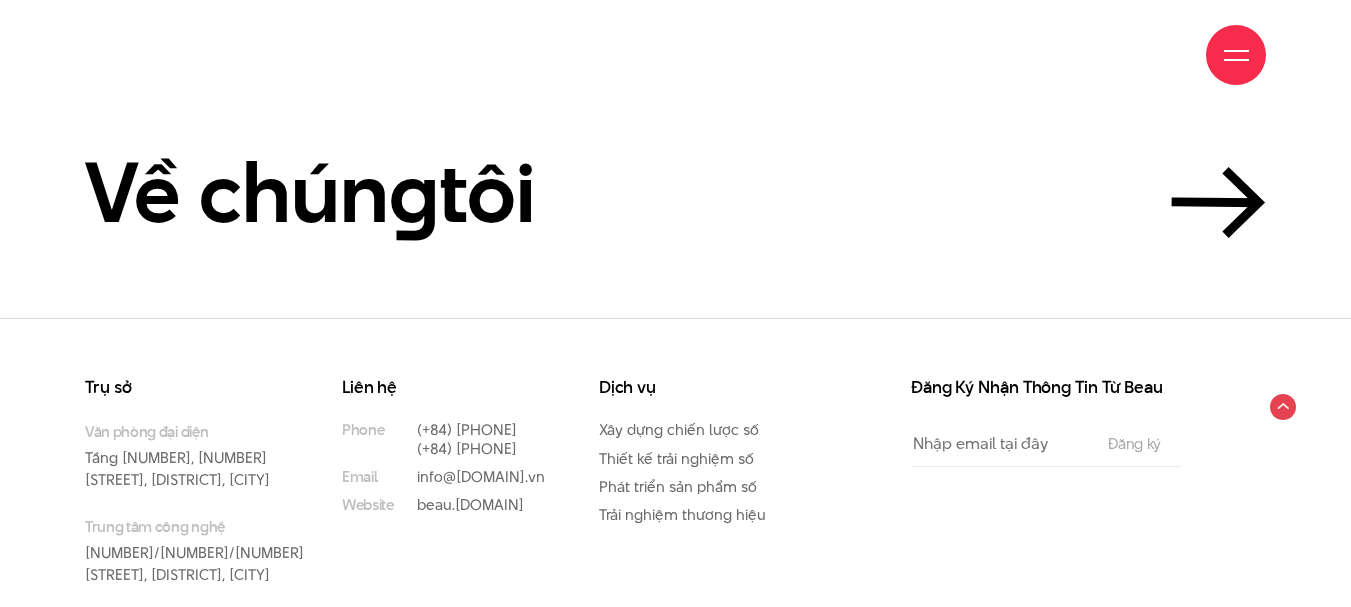 scroll, scrollTop: 5612, scrollLeft: 0, axis: vertical 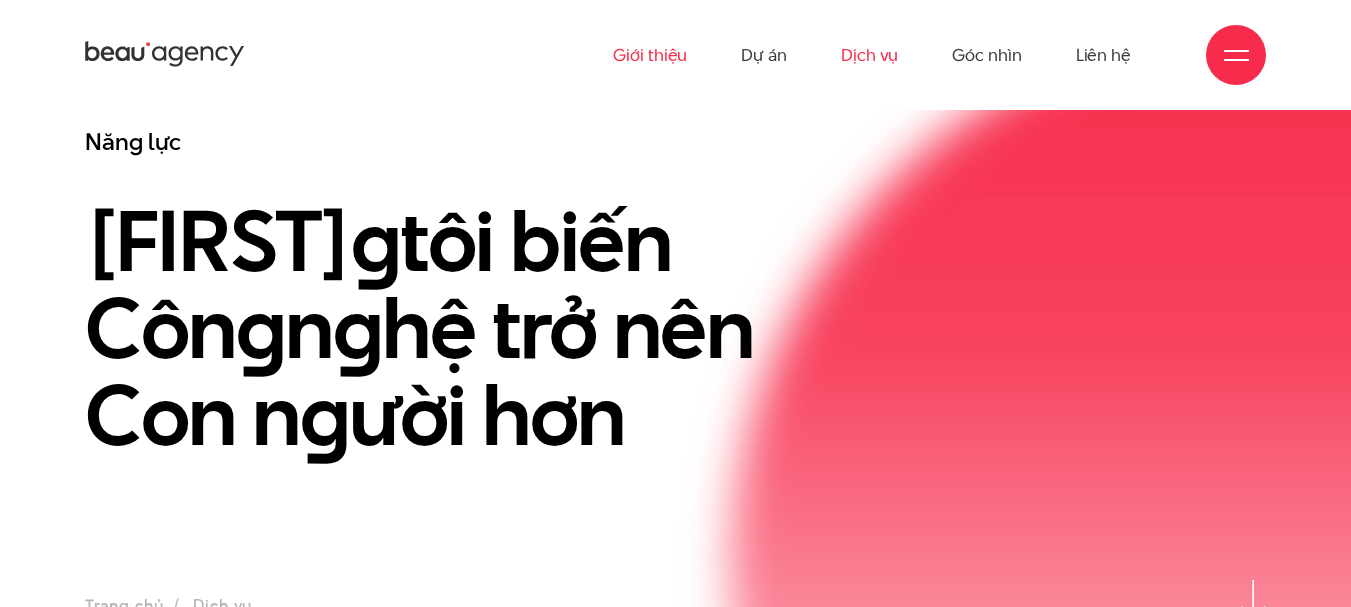click on "Giới thiệu" at bounding box center [650, 55] 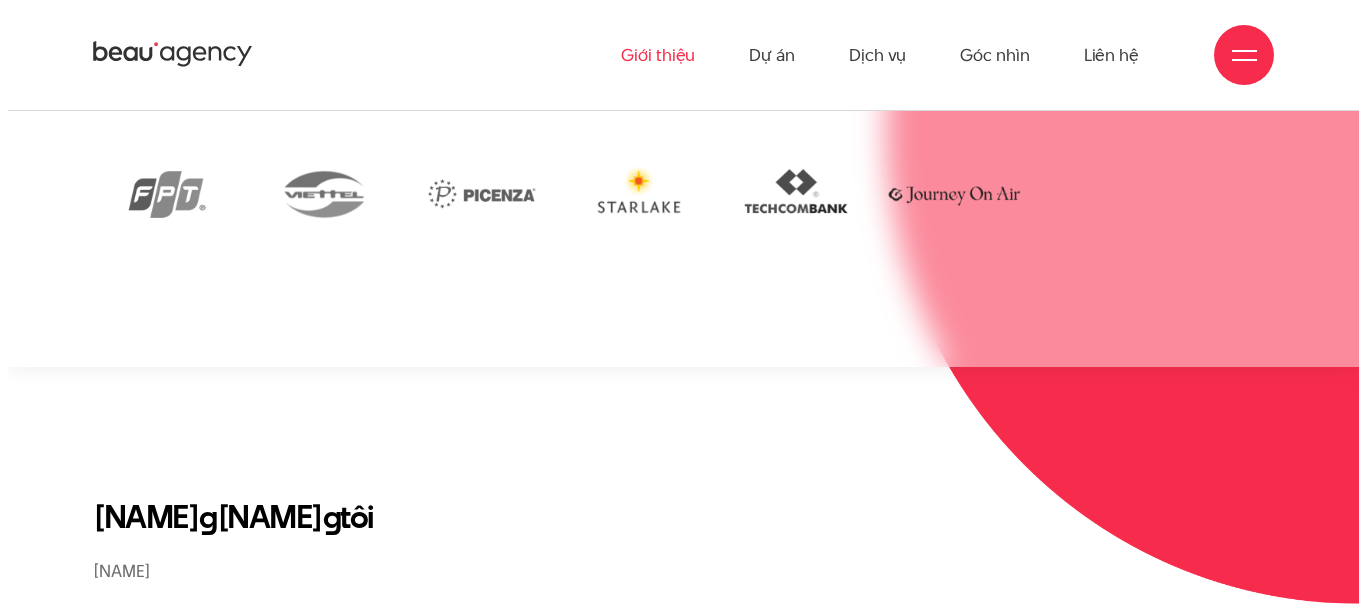 scroll, scrollTop: 4500, scrollLeft: 0, axis: vertical 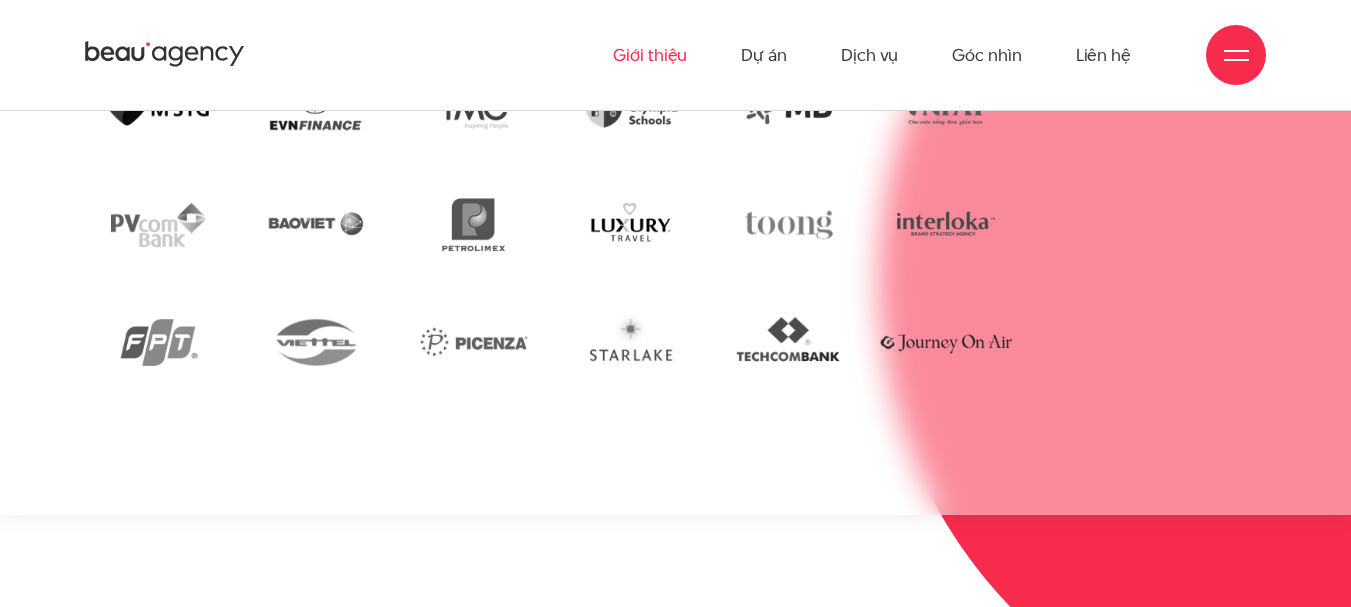click at bounding box center (1236, 55) 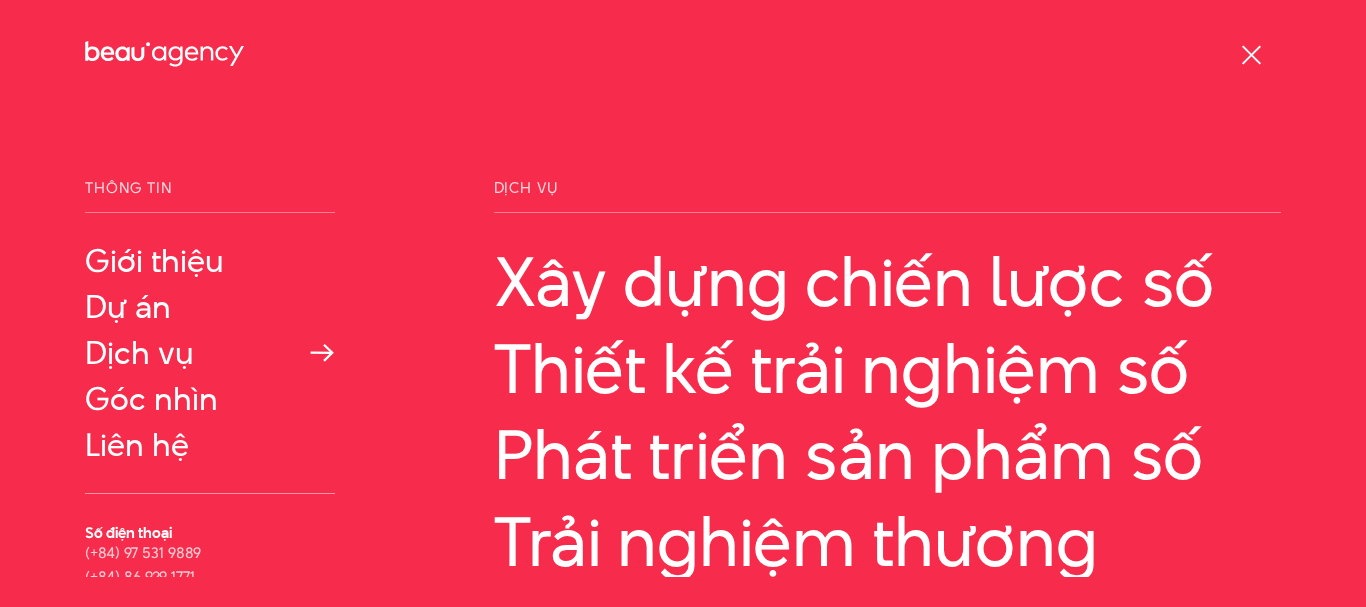 click on "Dịch vụ" at bounding box center (210, 353) 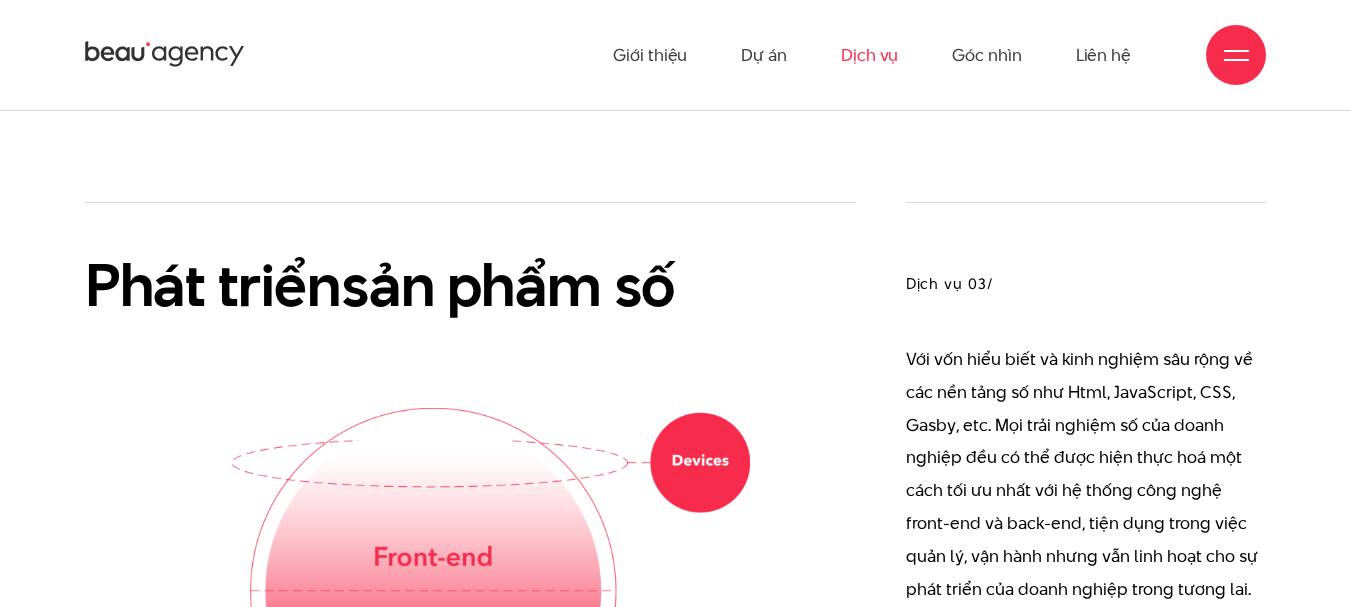 scroll, scrollTop: 2712, scrollLeft: 0, axis: vertical 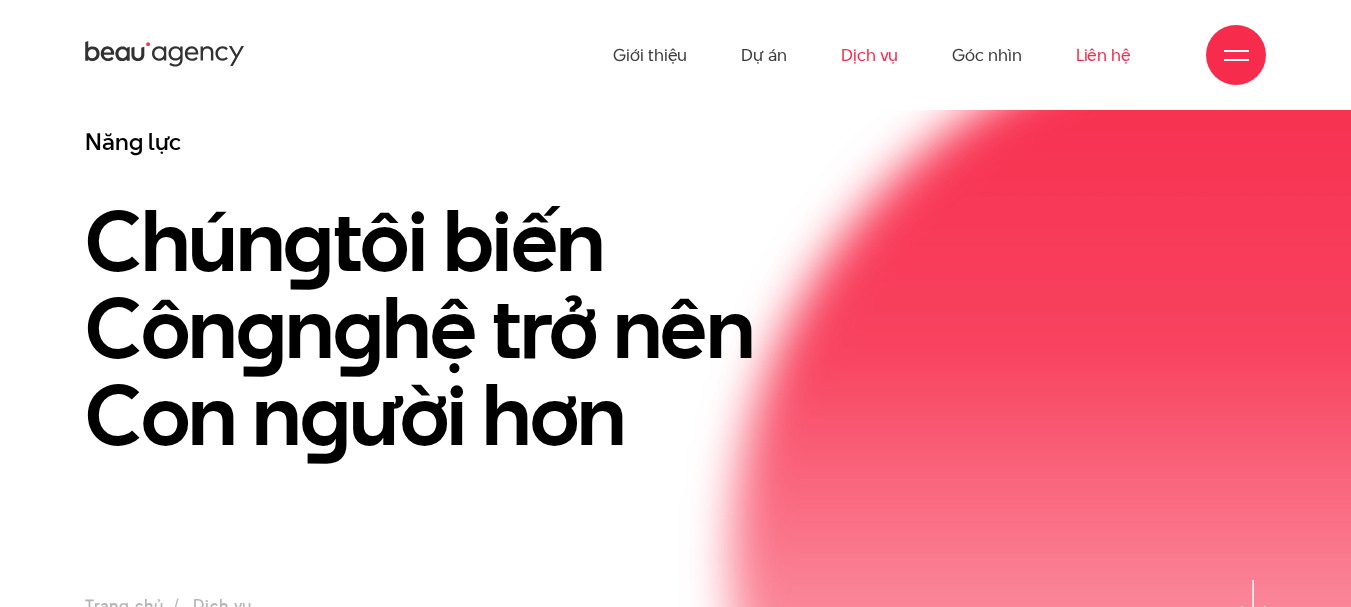 click on "Liên hệ" at bounding box center (1103, 55) 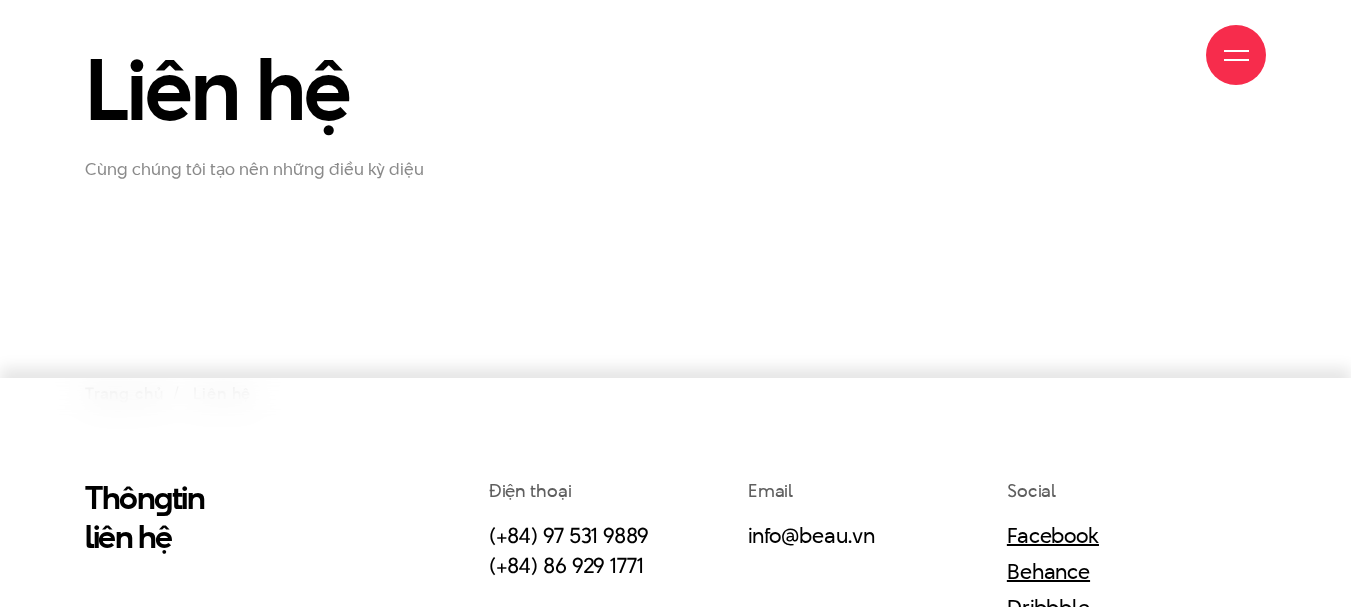scroll, scrollTop: 500, scrollLeft: 0, axis: vertical 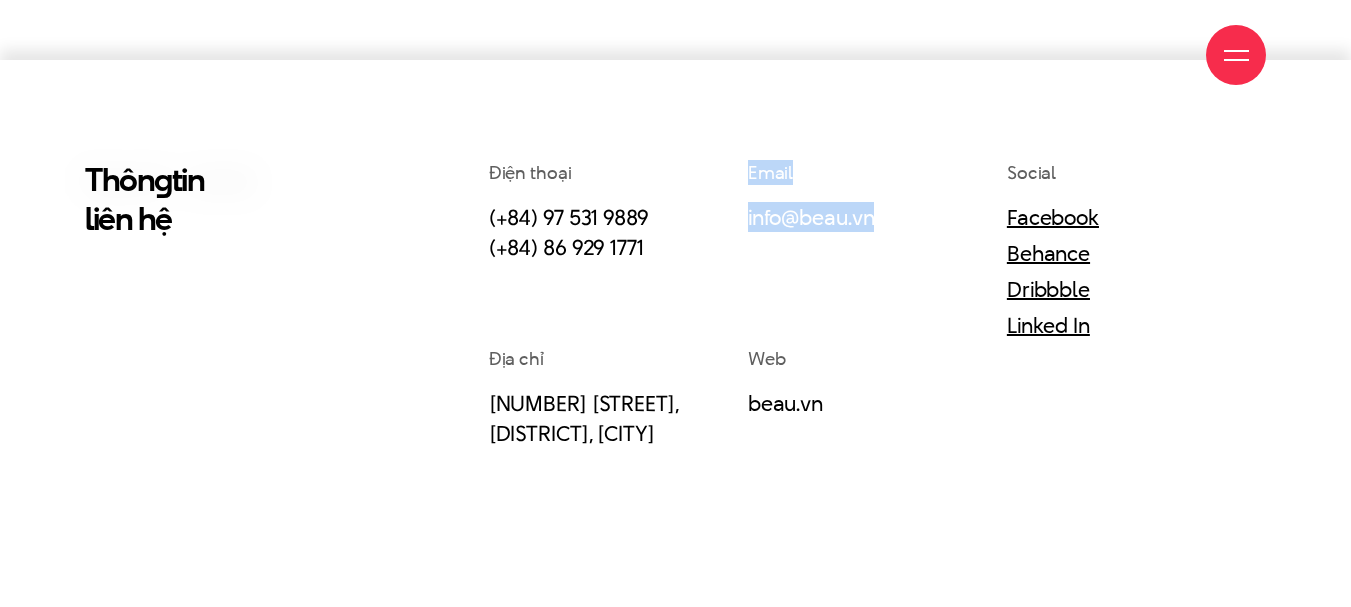 drag, startPoint x: 909, startPoint y: 211, endPoint x: 746, endPoint y: 233, distance: 164.47797 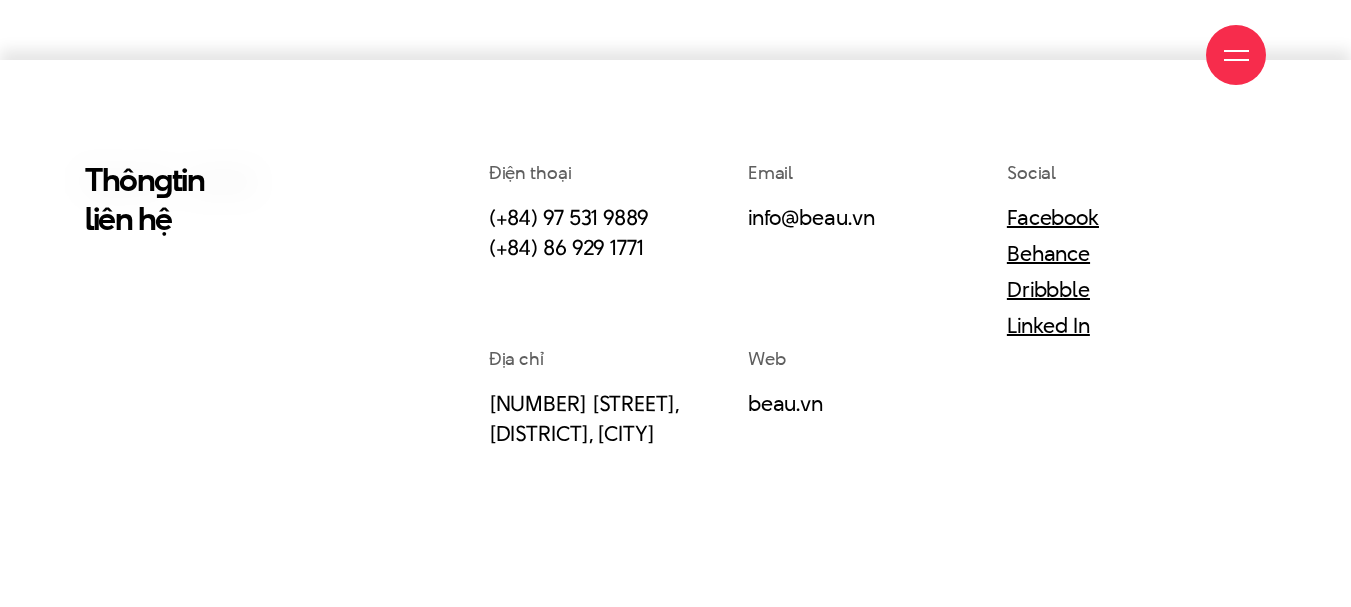 click on "Web
[WEBSITE]" at bounding box center [877, 397] 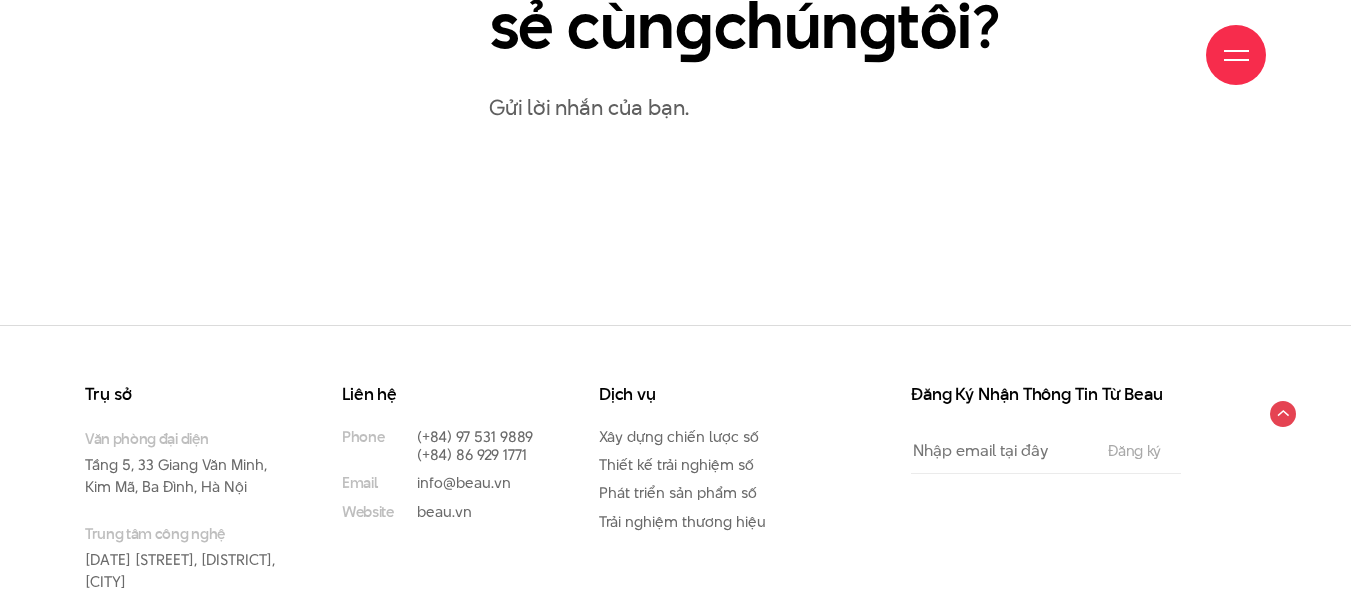 scroll, scrollTop: 1299, scrollLeft: 0, axis: vertical 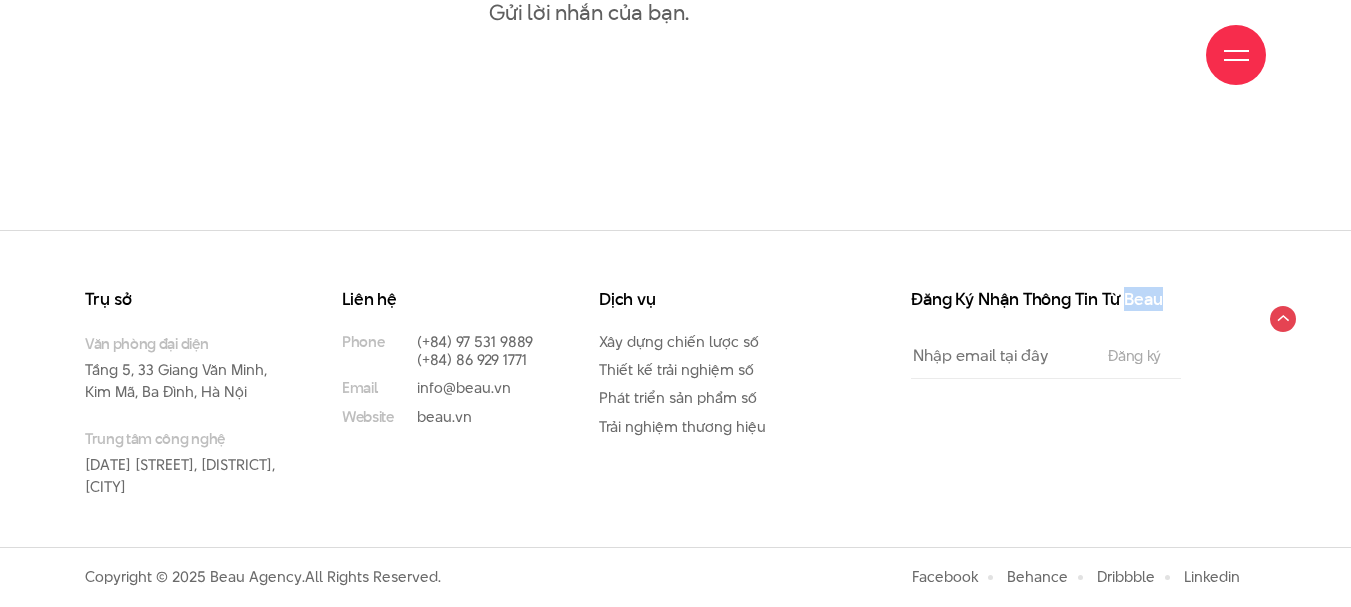drag, startPoint x: 1130, startPoint y: 304, endPoint x: 1187, endPoint y: 305, distance: 57.00877 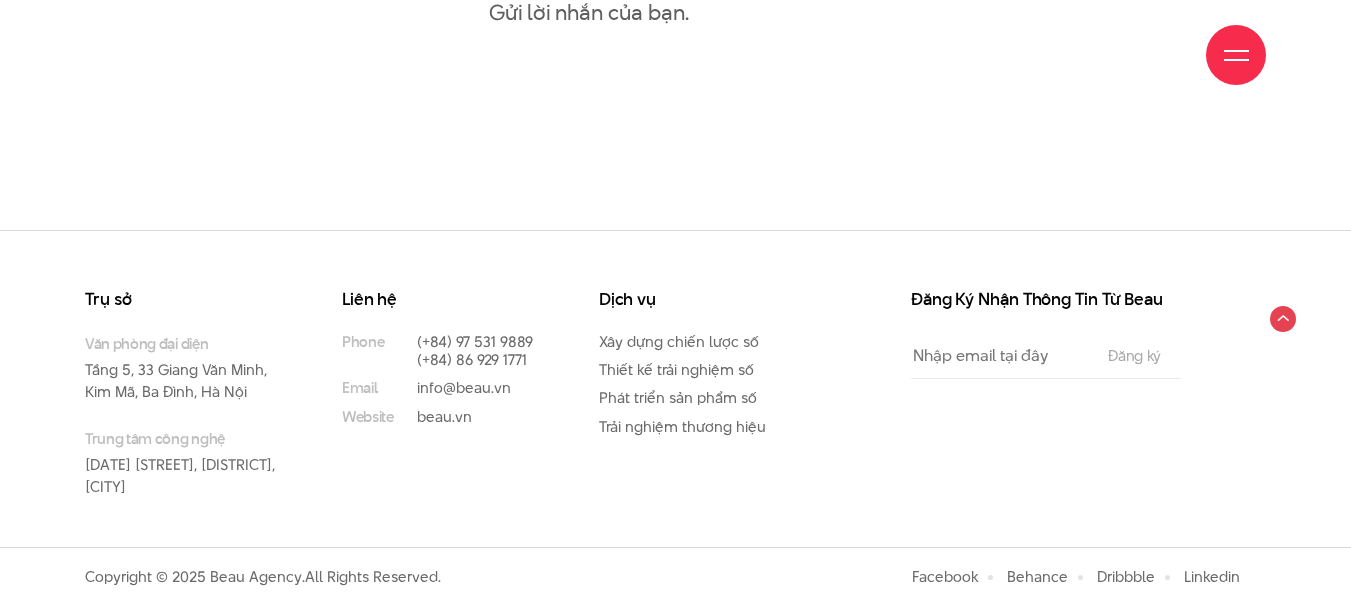 click on "Đăng Ký Nhận Thông Tin Từ Beau
Email
The subscriber's email address.
Đăng ký" at bounding box center (1033, 419) 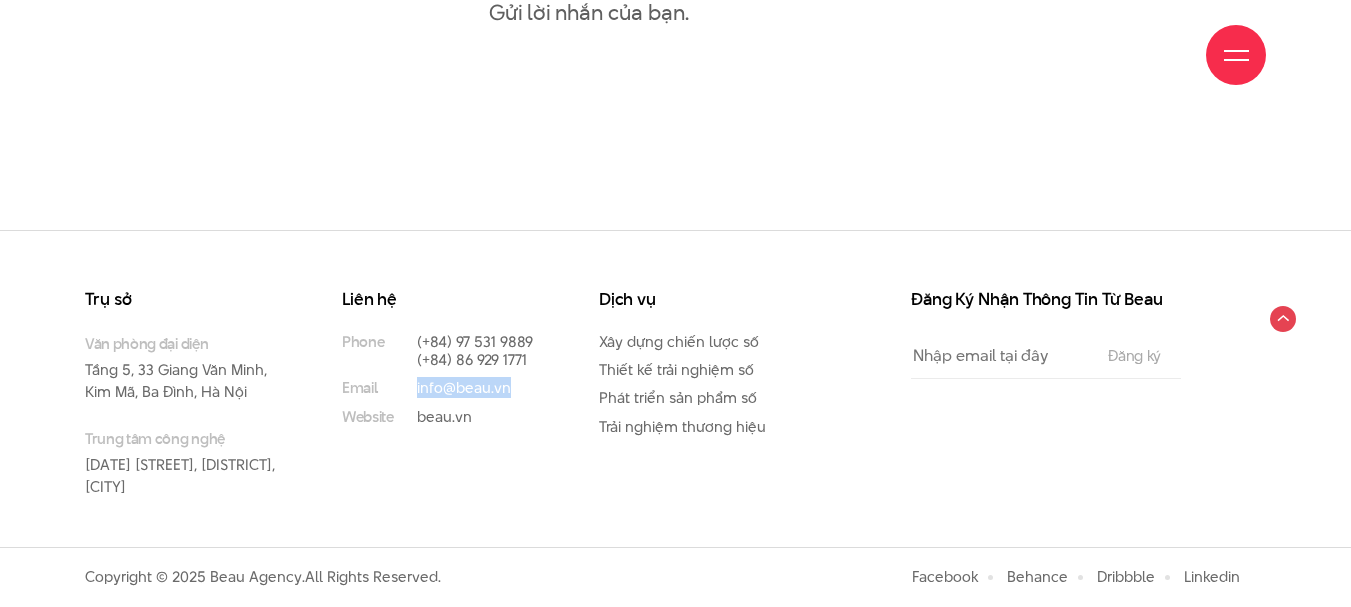 drag, startPoint x: 524, startPoint y: 385, endPoint x: 413, endPoint y: 394, distance: 111.364265 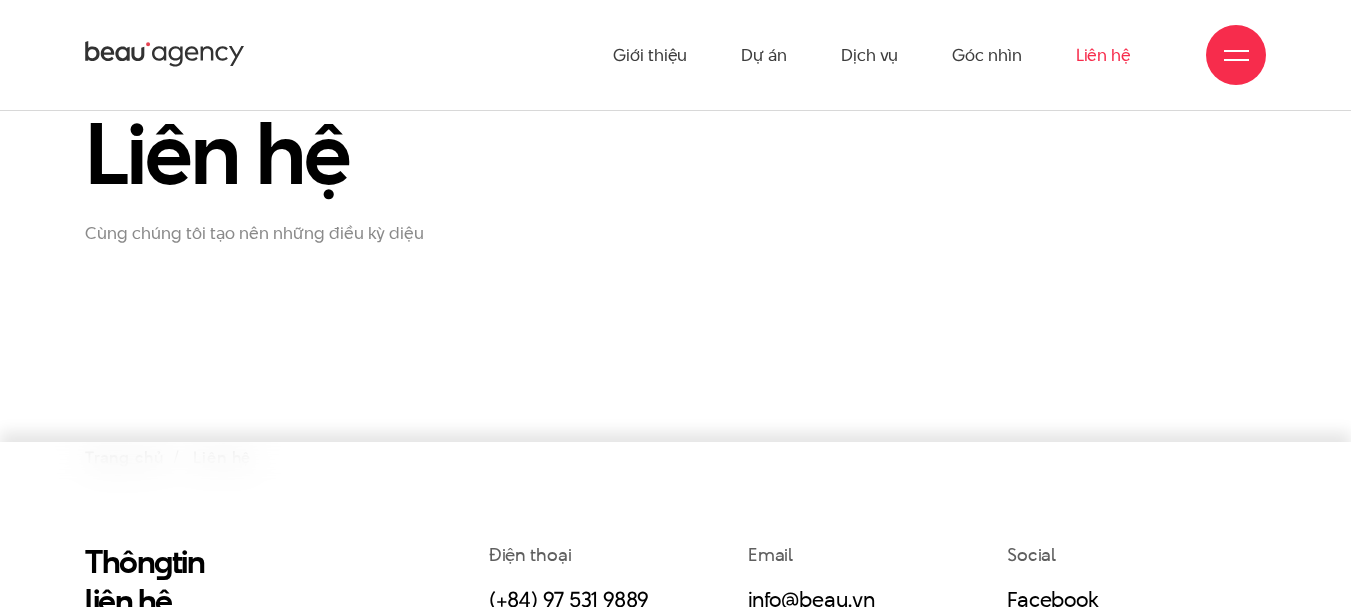 scroll, scrollTop: 0, scrollLeft: 0, axis: both 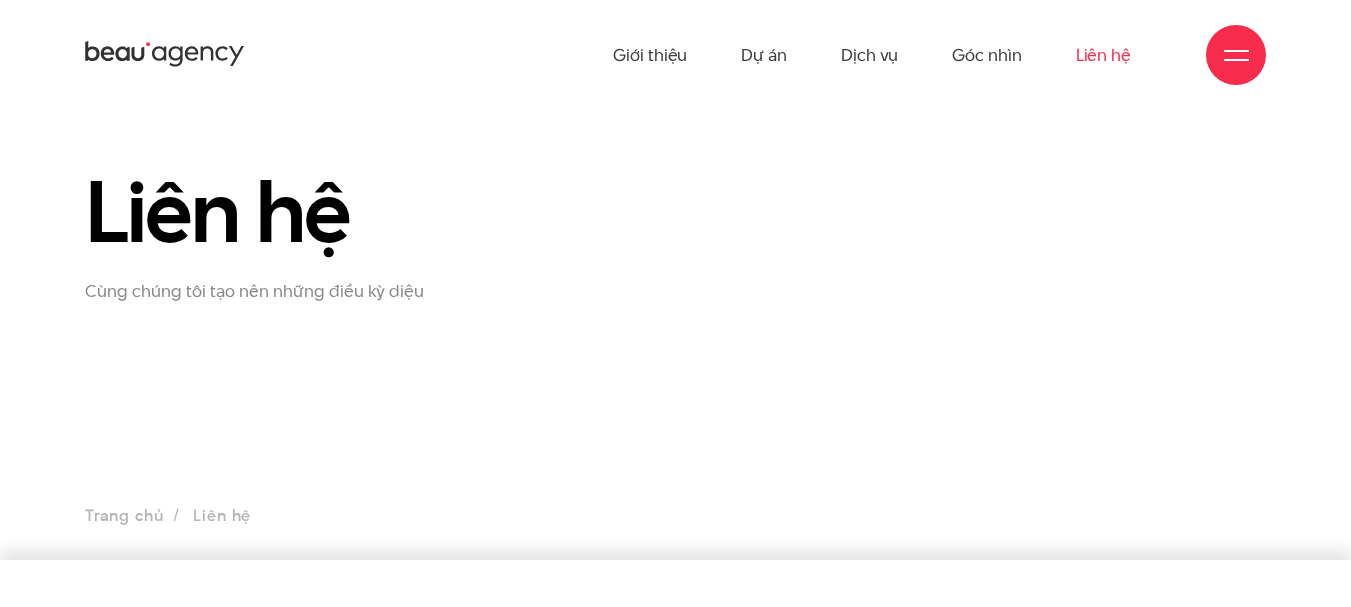 drag, startPoint x: 248, startPoint y: 52, endPoint x: 84, endPoint y: 45, distance: 164.14932 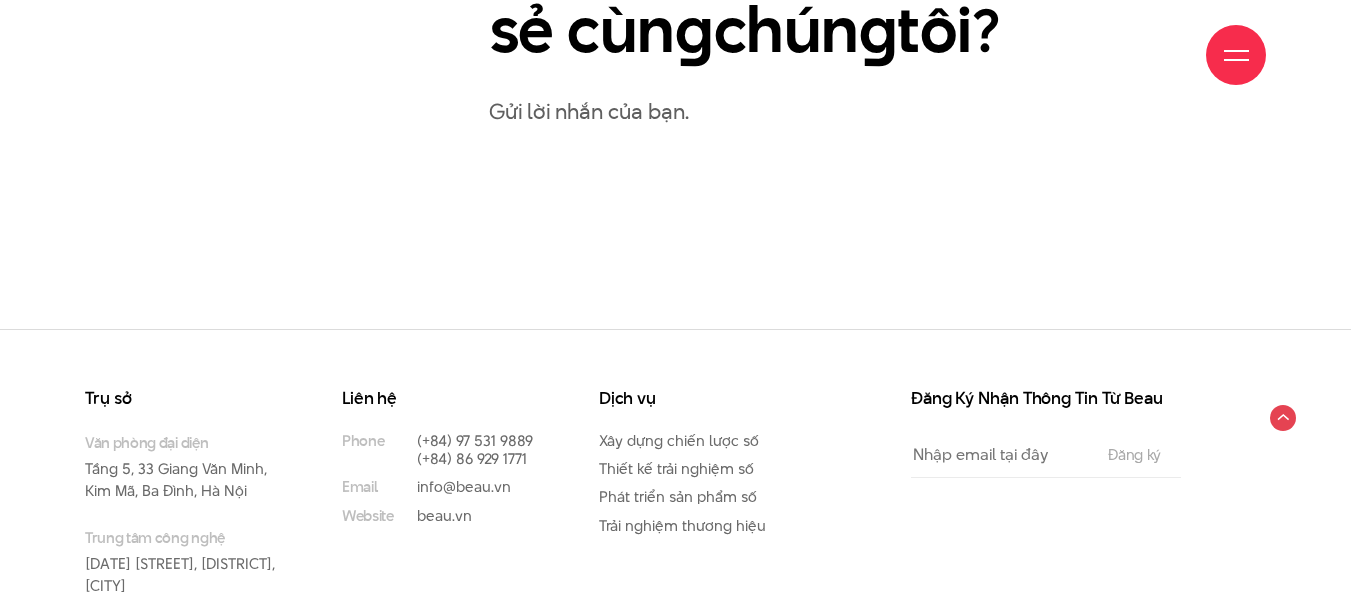 scroll, scrollTop: 1299, scrollLeft: 0, axis: vertical 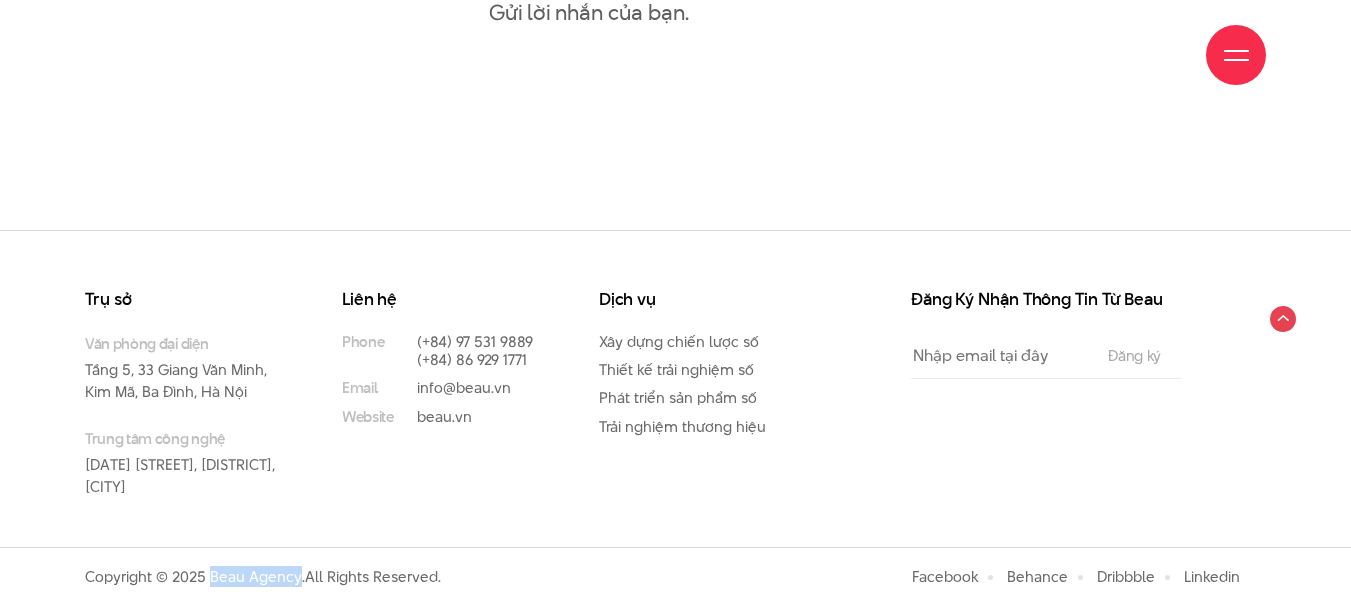 drag, startPoint x: 209, startPoint y: 577, endPoint x: 297, endPoint y: 577, distance: 88 